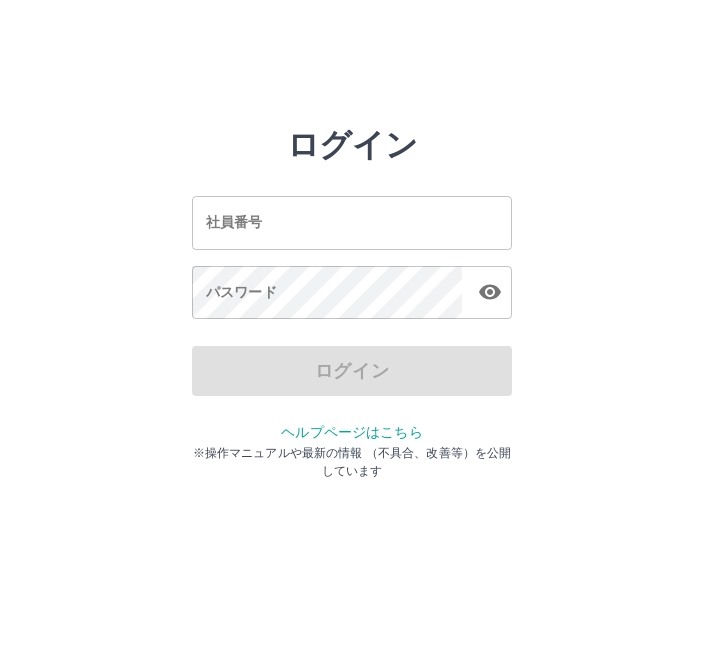 click on "社員番号" at bounding box center [352, 222] 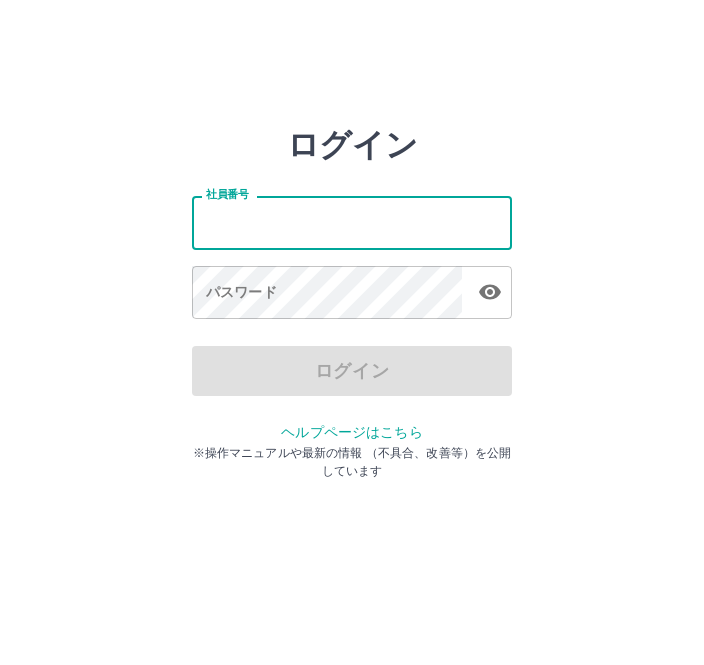 scroll, scrollTop: 0, scrollLeft: 0, axis: both 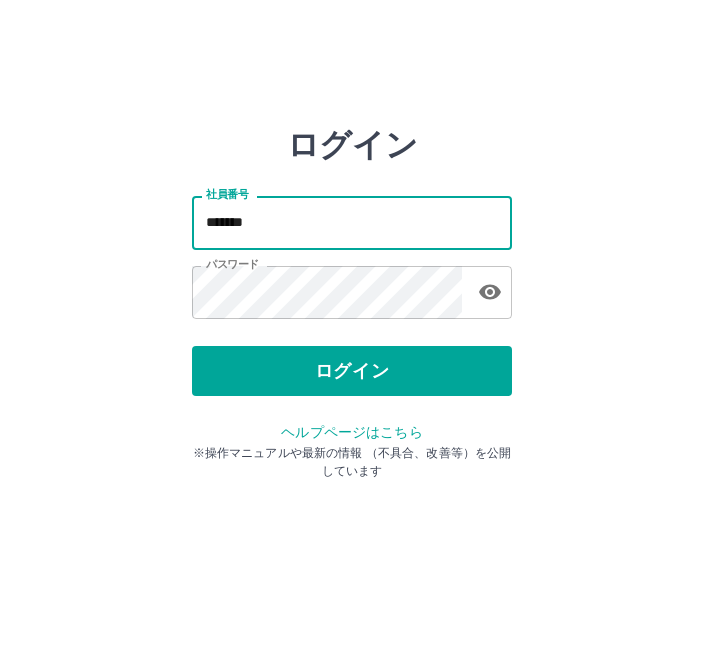 click on "ログイン" at bounding box center (352, 371) 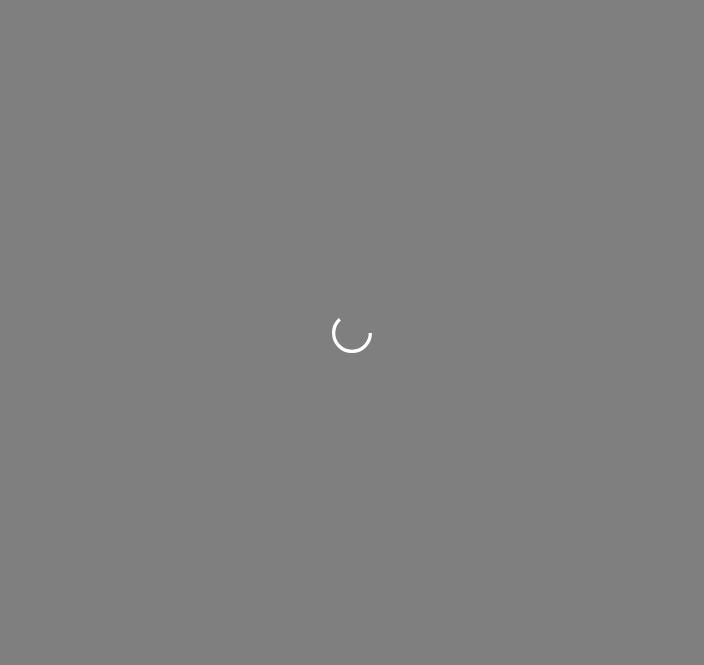 scroll, scrollTop: 0, scrollLeft: 0, axis: both 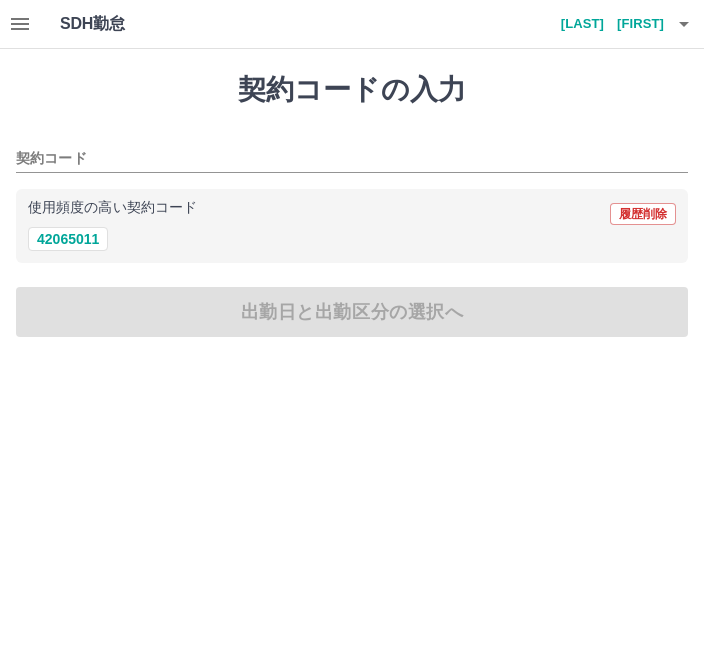 click on "42065011" at bounding box center [68, 239] 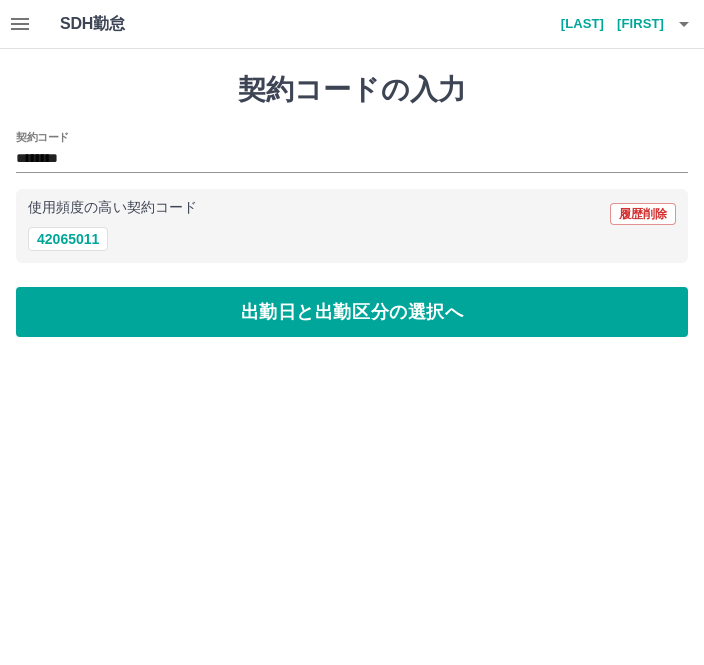 click on "出勤日と出勤区分の選択へ" at bounding box center (352, 312) 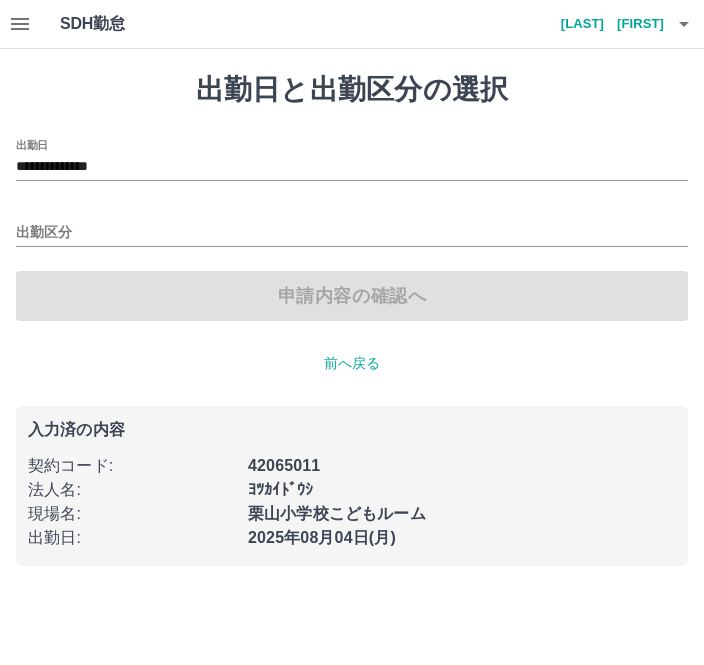 click on "出勤区分" at bounding box center (352, 233) 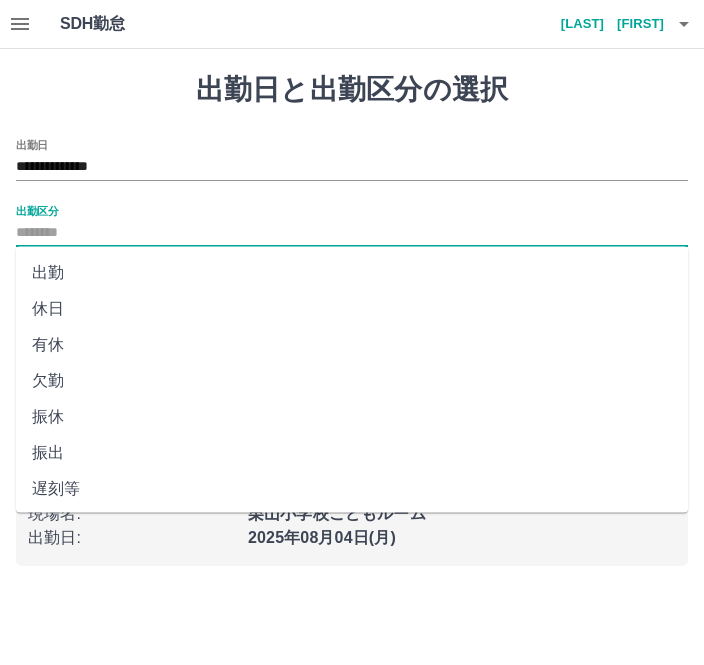 click on "出勤" at bounding box center [352, 273] 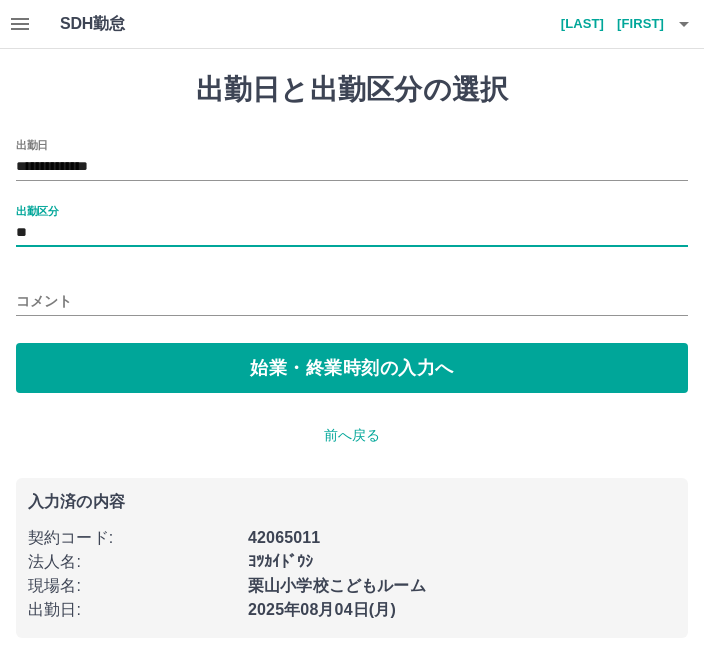click on "始業・終業時刻の入力へ" at bounding box center [352, 368] 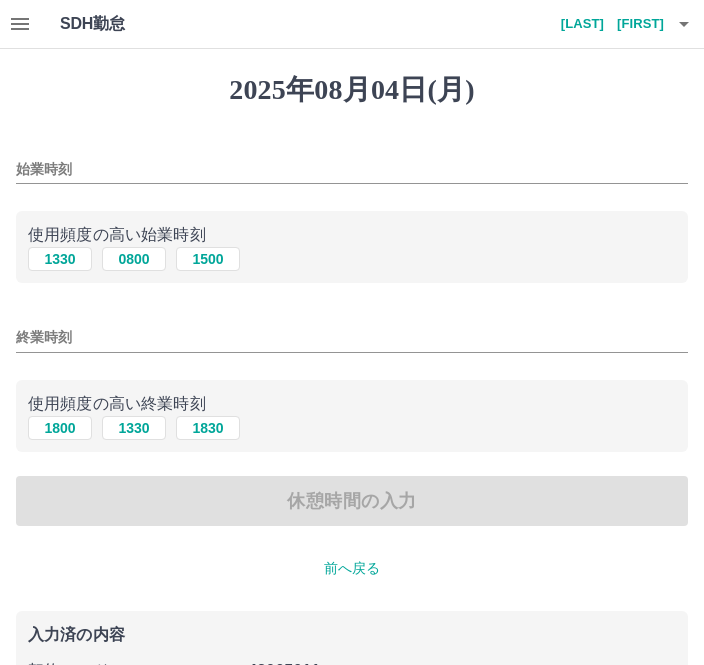click on "1330" at bounding box center [60, 259] 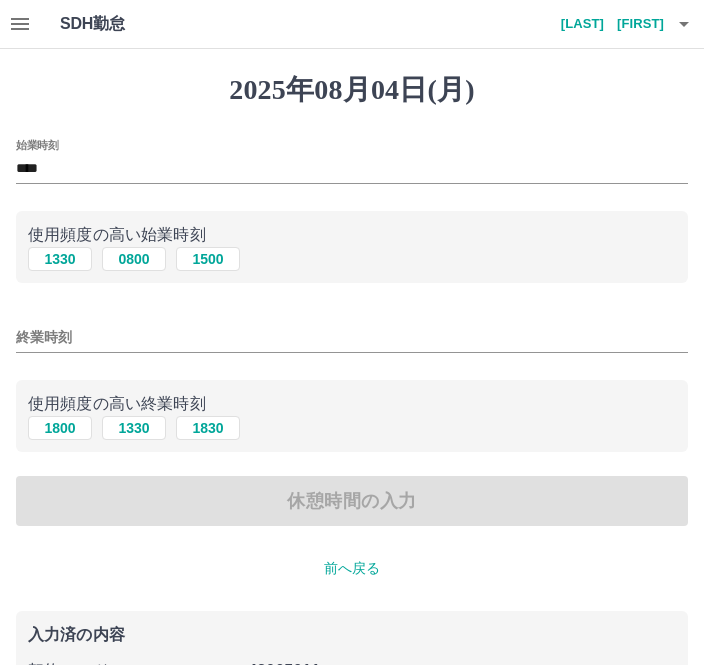 click on "1800" at bounding box center [60, 428] 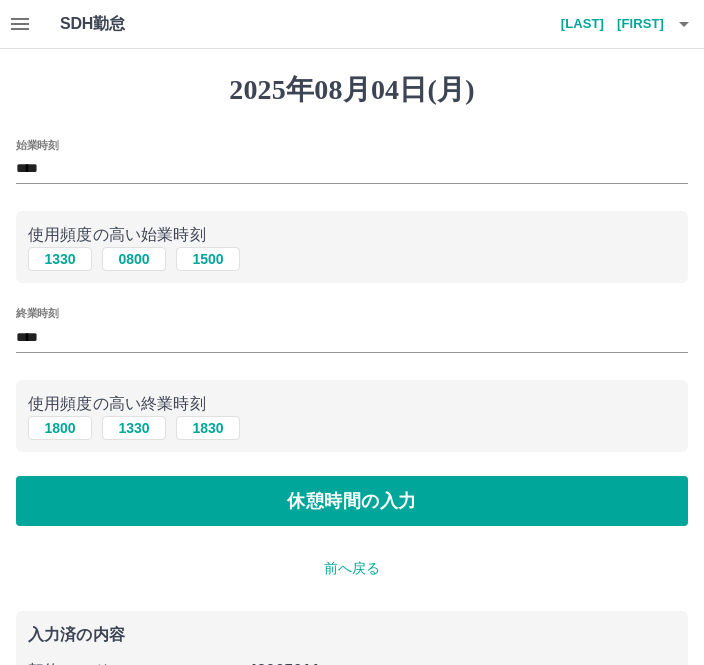 click on "休憩時間の入力" at bounding box center (352, 501) 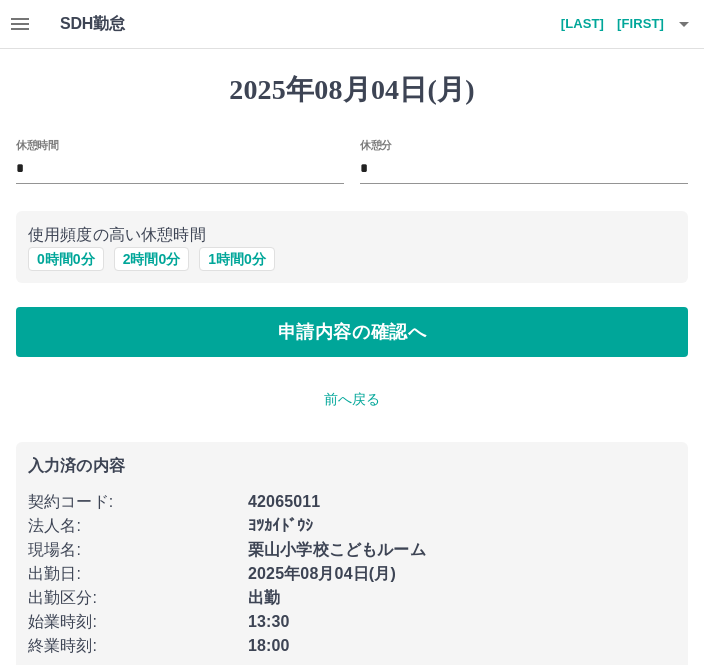 click on "申請内容の確認へ" at bounding box center (352, 332) 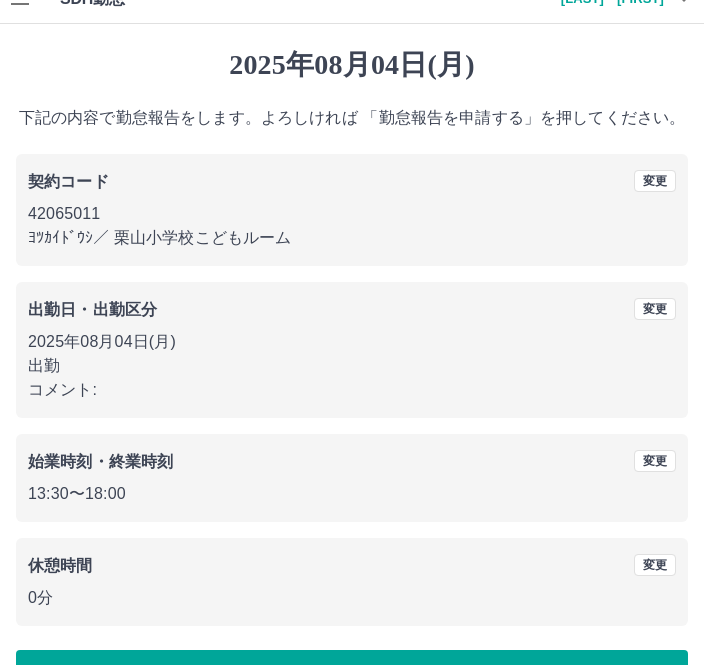 scroll, scrollTop: 0, scrollLeft: 0, axis: both 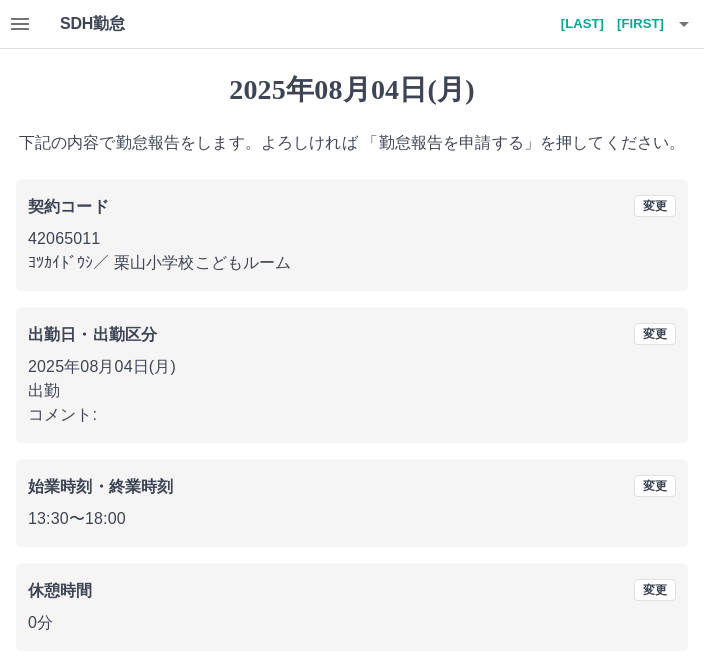 click on "13:30 〜 18:00" at bounding box center (352, 519) 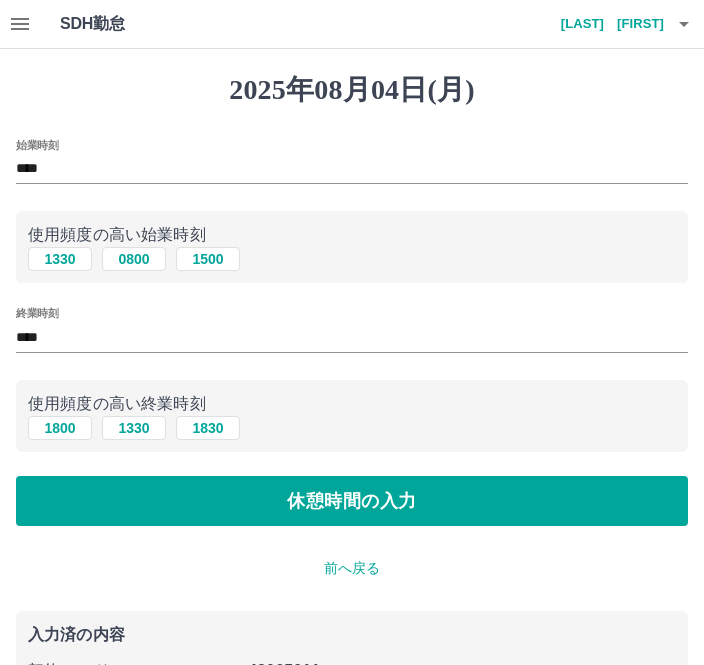 click on "1830" at bounding box center (208, 428) 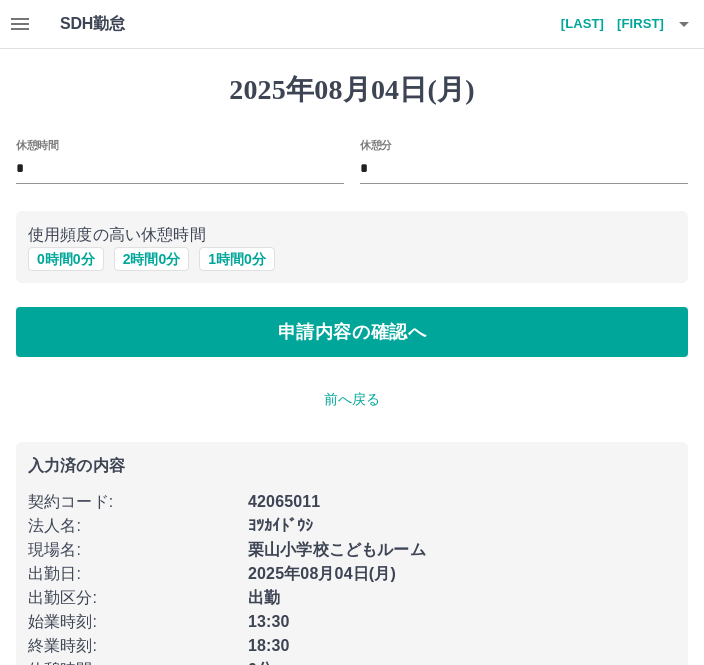 click on "申請内容の確認へ" at bounding box center (352, 332) 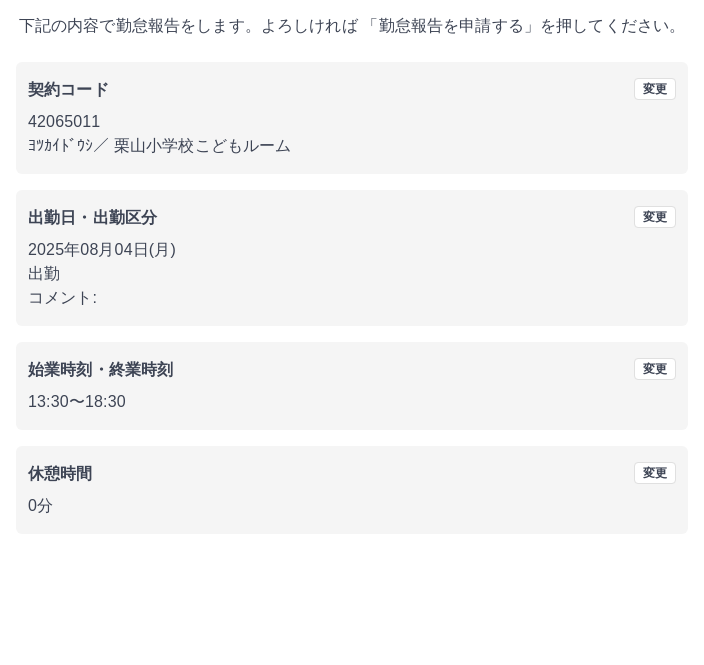 scroll, scrollTop: 83, scrollLeft: 0, axis: vertical 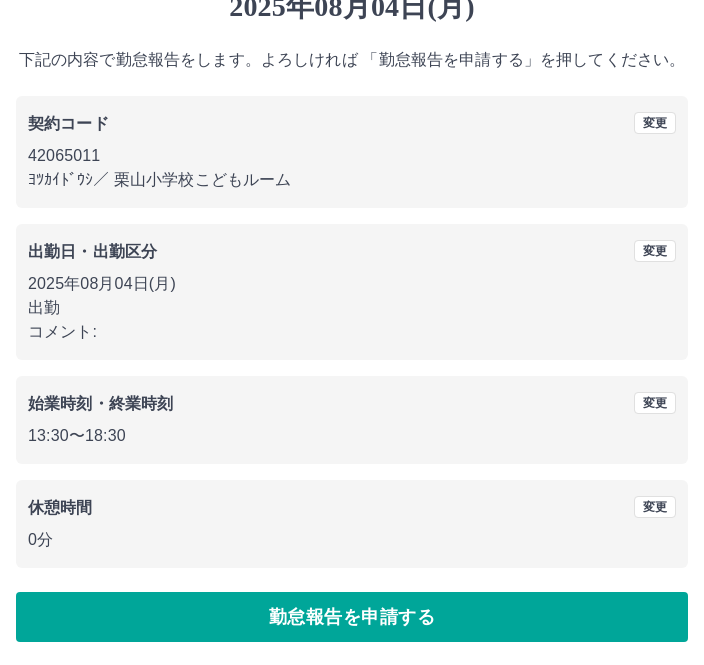 click on "勤怠報告を申請する" at bounding box center (352, 617) 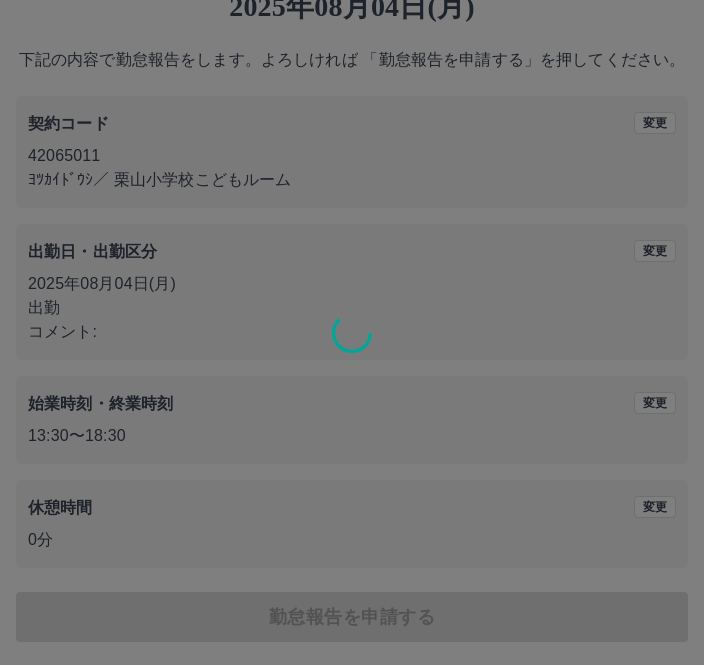 scroll, scrollTop: 0, scrollLeft: 0, axis: both 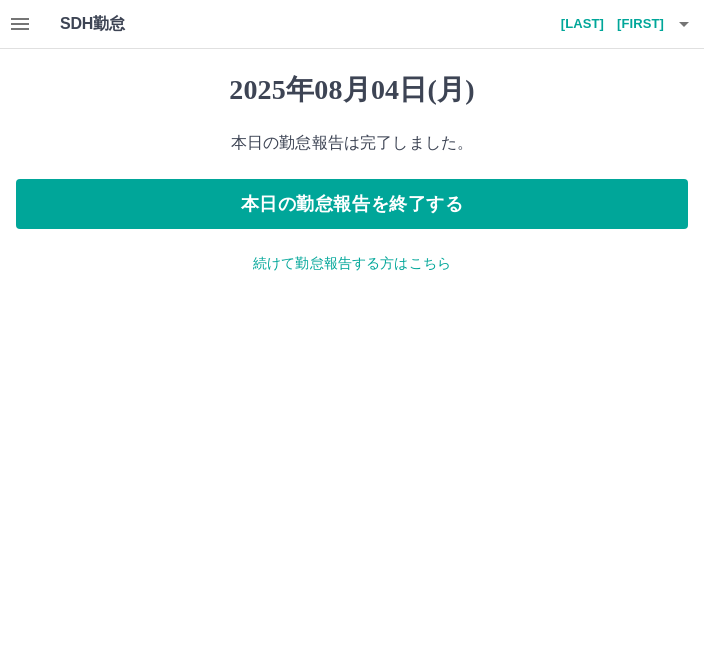 click on "本日の勤怠報告を終了する" at bounding box center [352, 204] 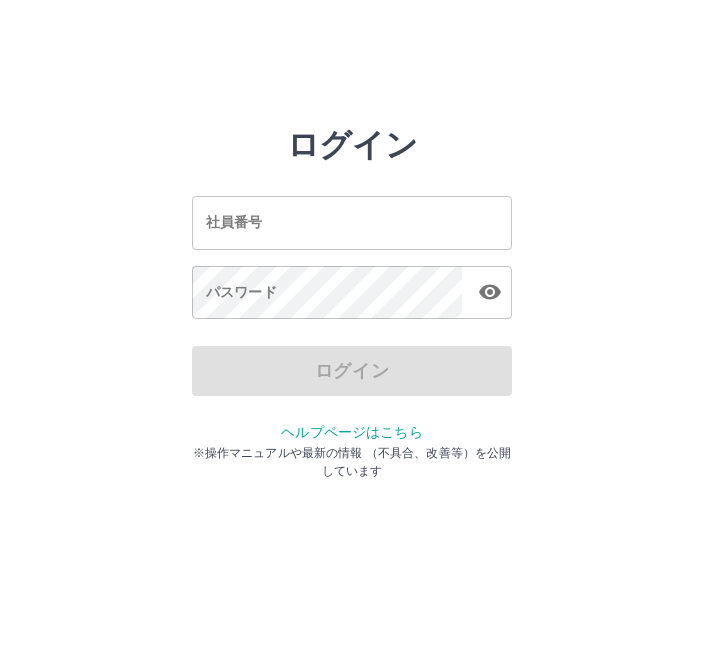scroll, scrollTop: 0, scrollLeft: 0, axis: both 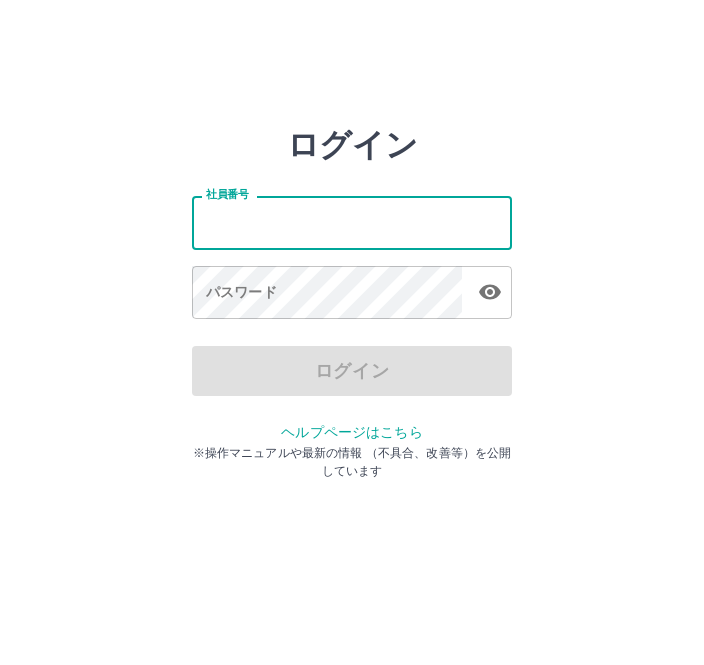 type on "*******" 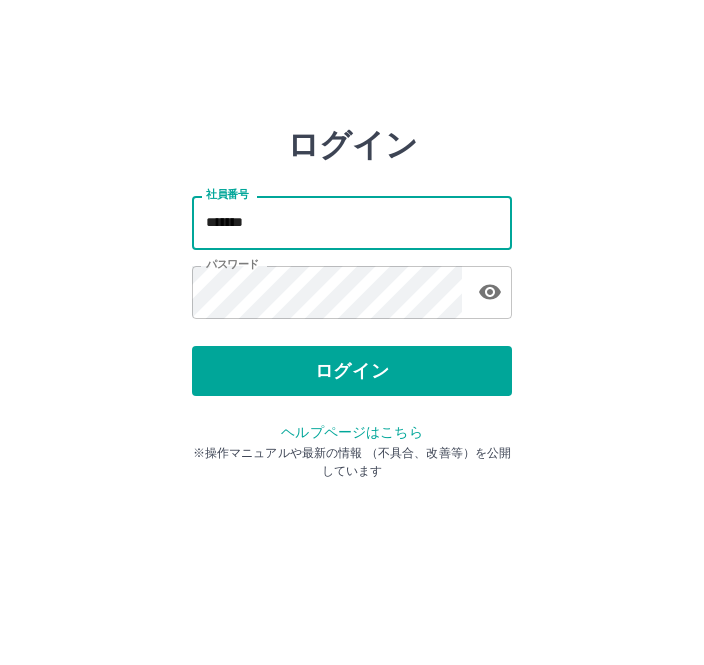 click on "ログイン" at bounding box center [352, 371] 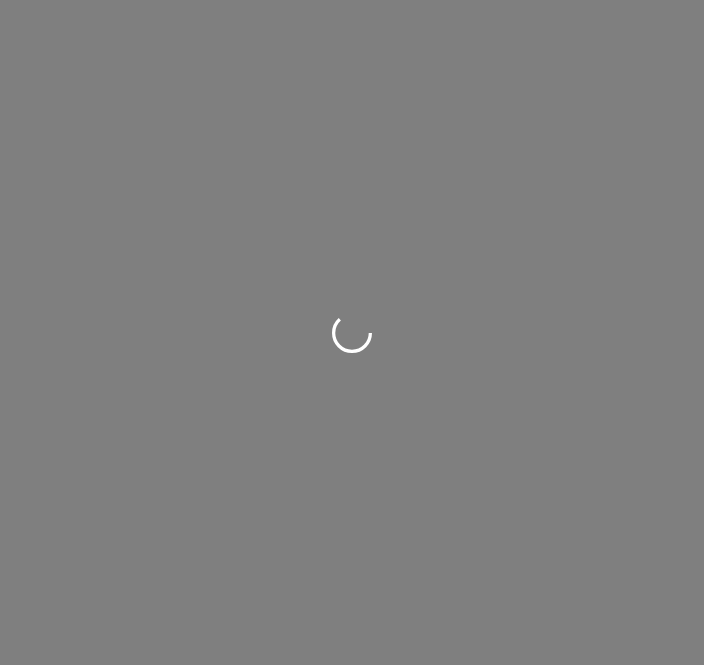 scroll, scrollTop: 0, scrollLeft: 0, axis: both 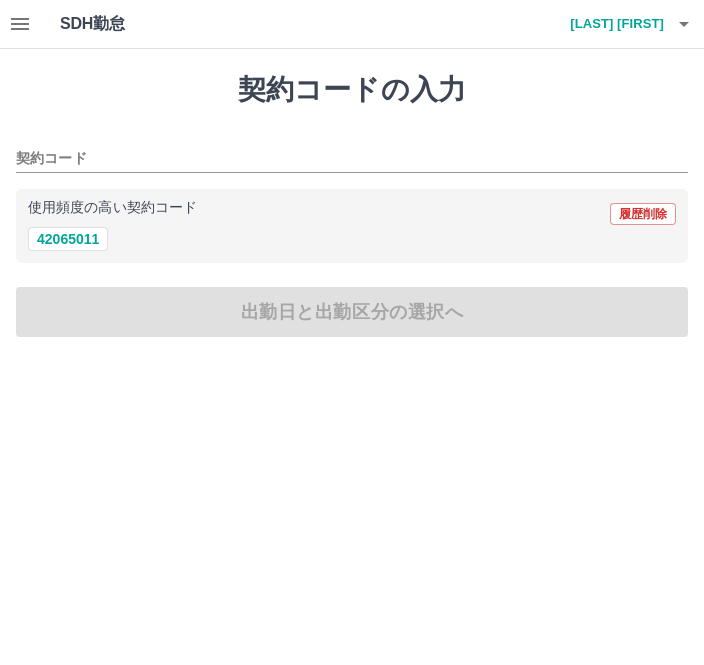 click on "42065011" at bounding box center (68, 239) 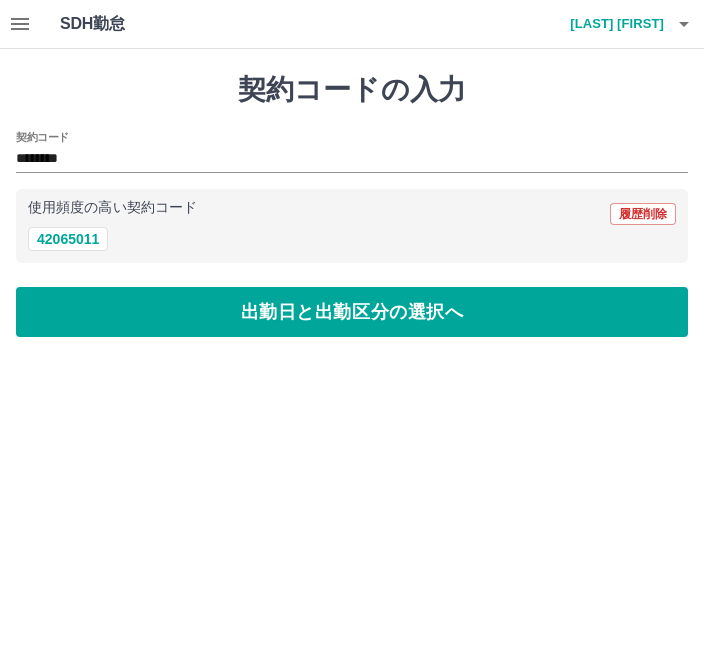 click on "出勤日と出勤区分の選択へ" at bounding box center (352, 312) 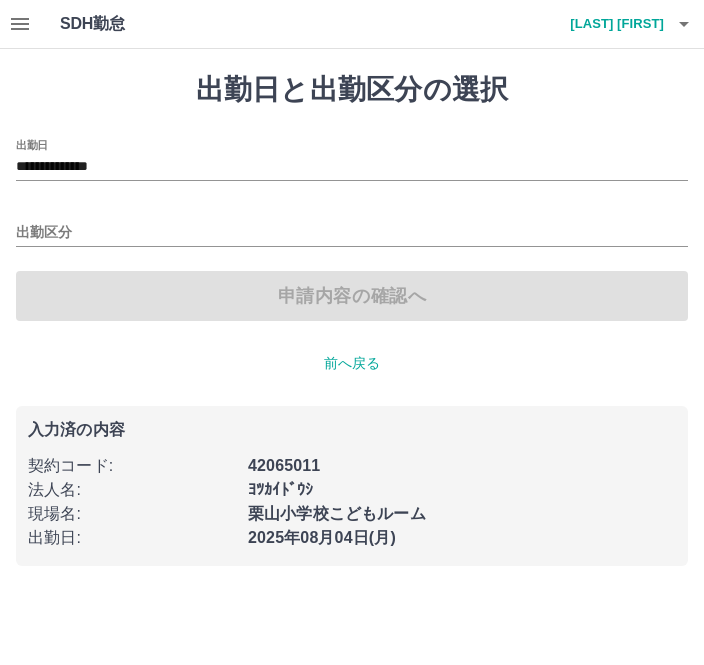 click on "**********" at bounding box center [352, 167] 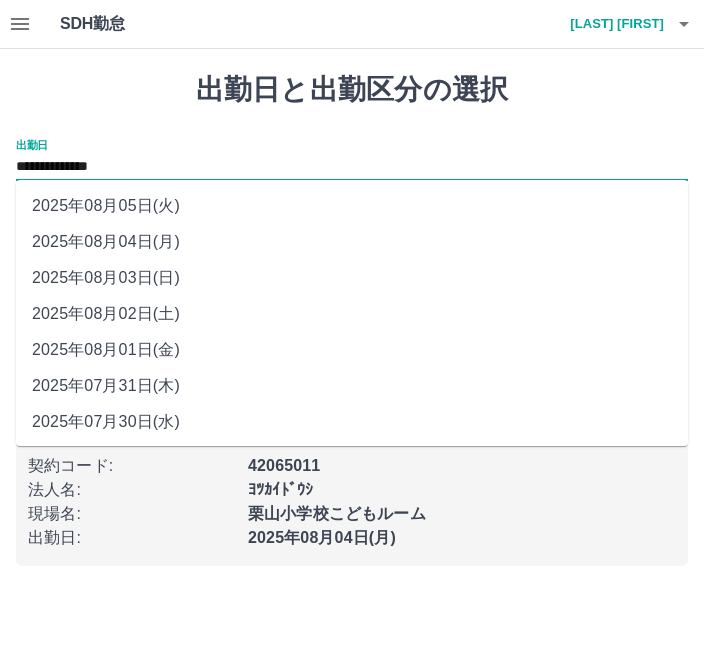 click on "2025年08月03日(日)" at bounding box center (352, 278) 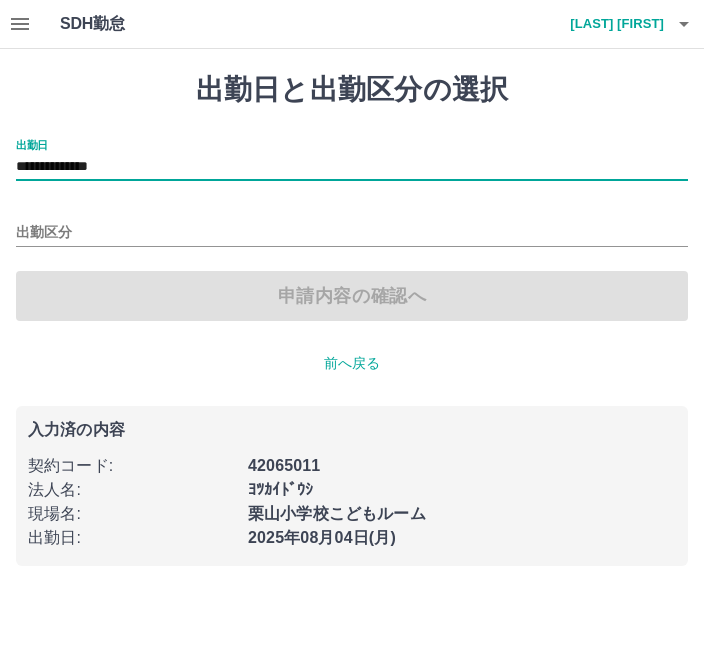 type on "**********" 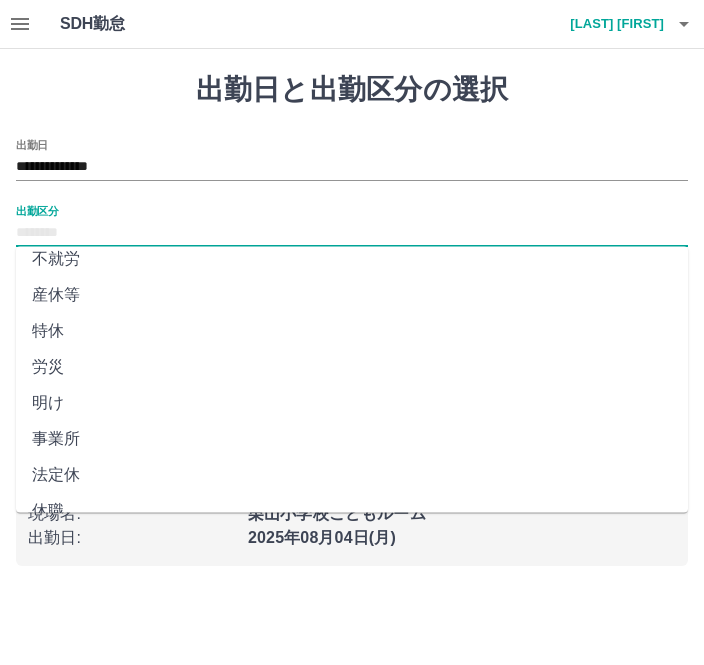 scroll, scrollTop: 372, scrollLeft: 0, axis: vertical 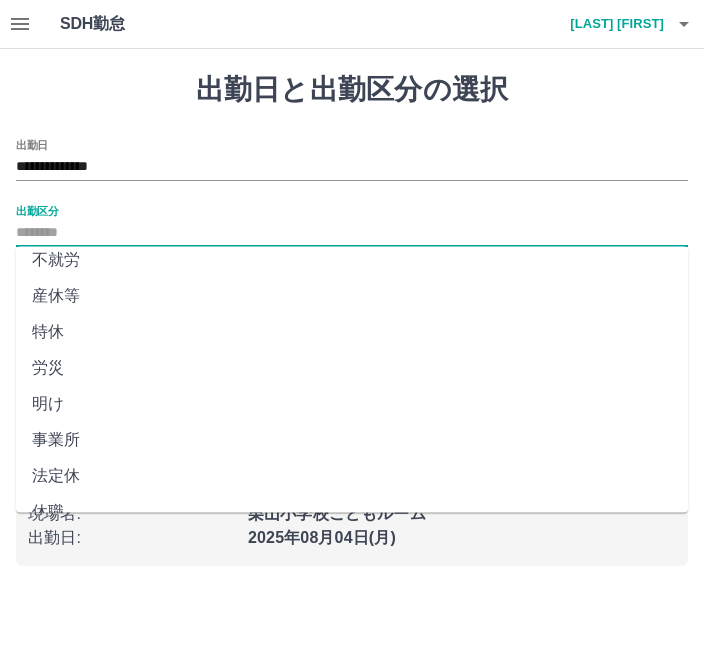 click on "法定休" at bounding box center (352, 477) 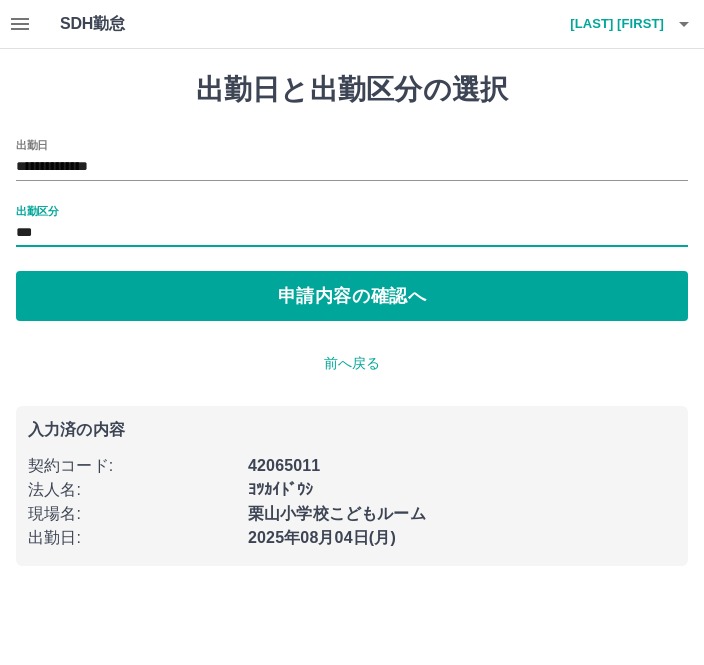 click on "申請内容の確認へ" at bounding box center (352, 296) 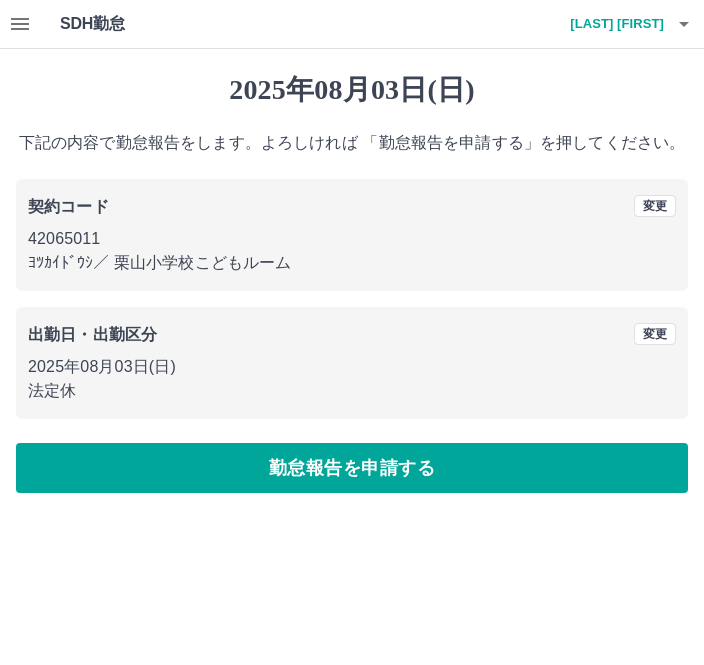 click on "勤怠報告を申請する" at bounding box center [352, 468] 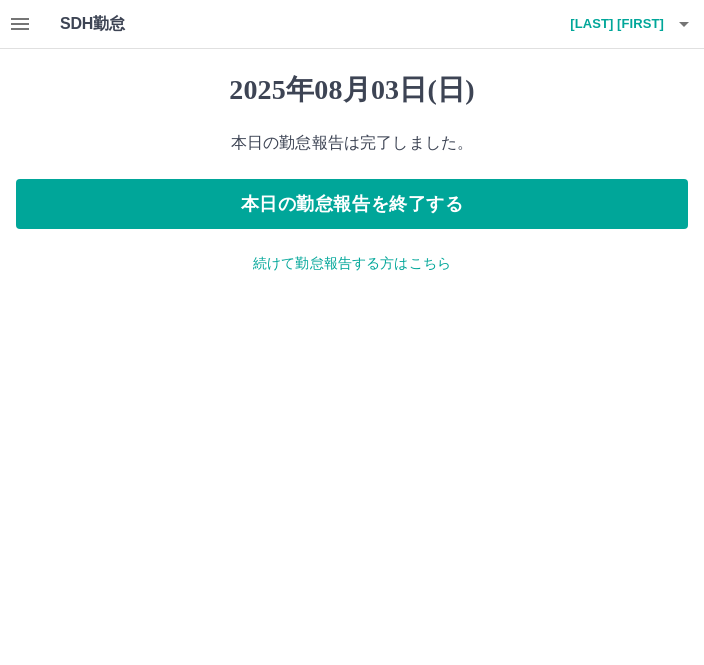 click on "本日の勤怠報告を終了する" at bounding box center [352, 204] 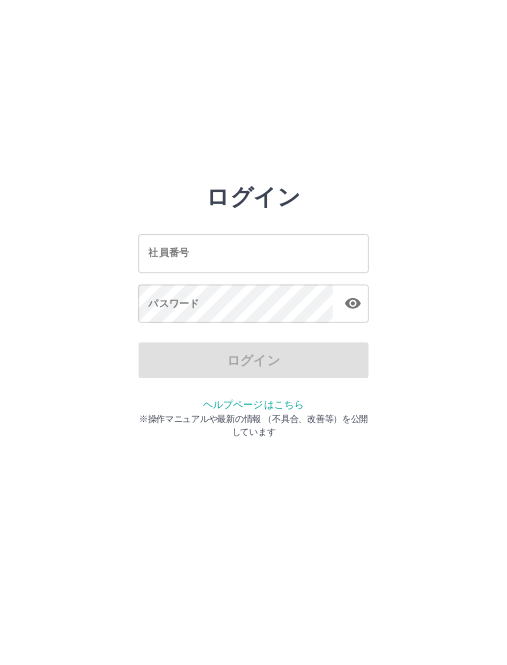scroll, scrollTop: 0, scrollLeft: 0, axis: both 